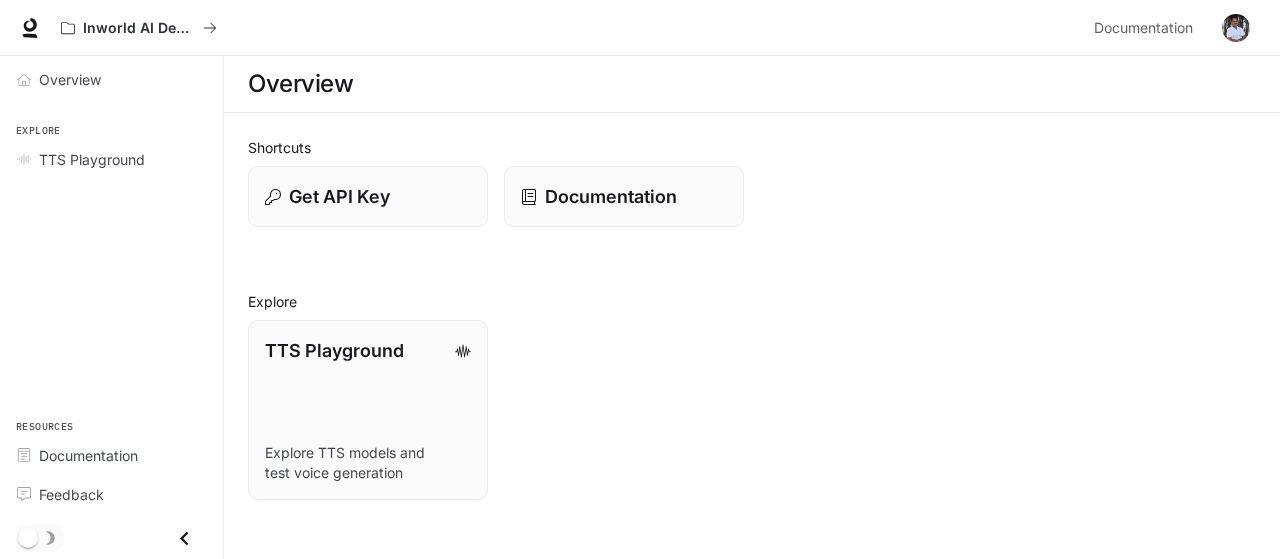 scroll, scrollTop: 0, scrollLeft: 0, axis: both 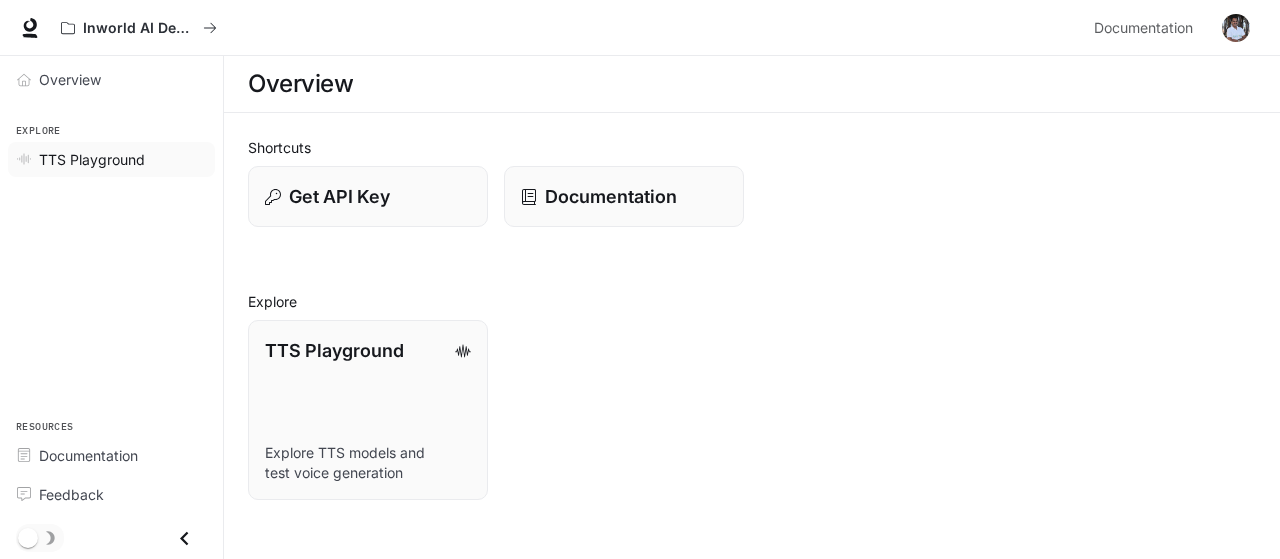 click on "TTS Playground" at bounding box center (92, 159) 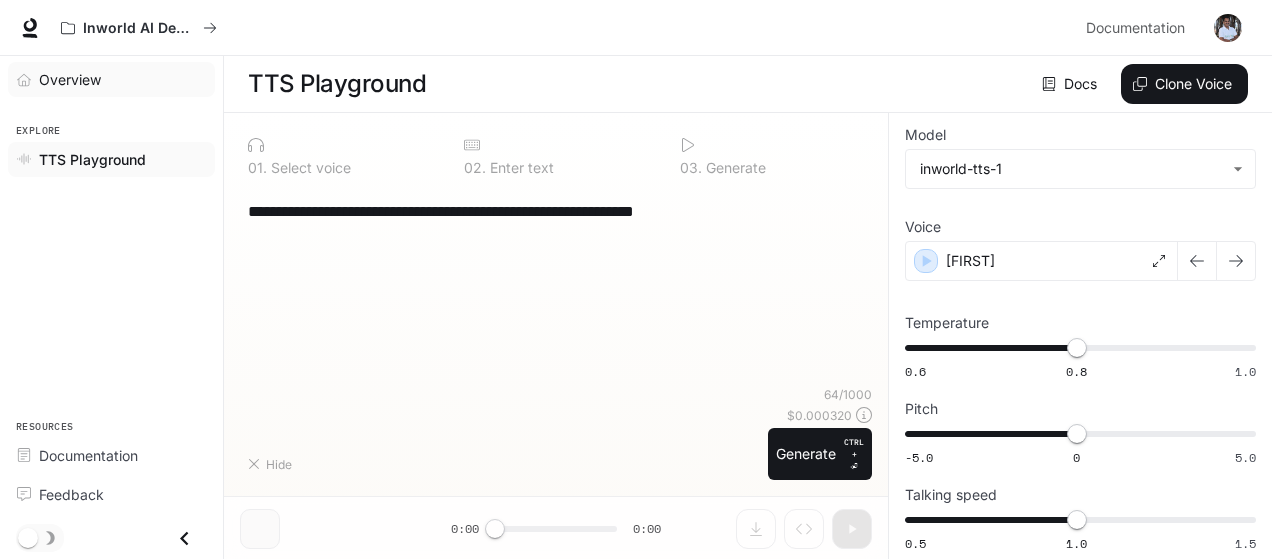 type on "**********" 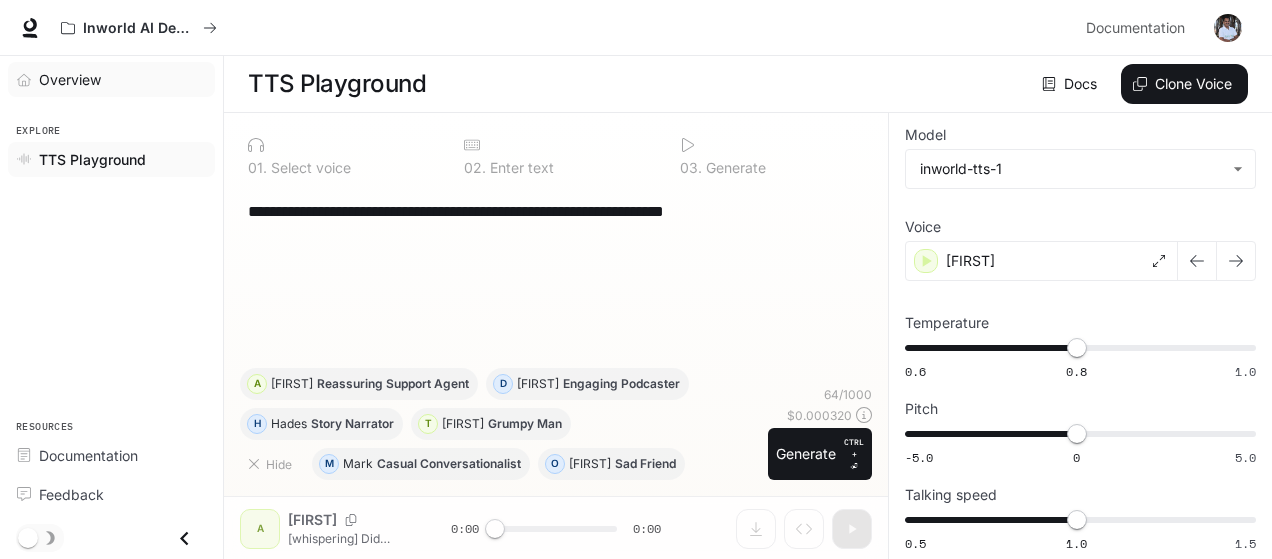 click on "Overview" at bounding box center [111, 79] 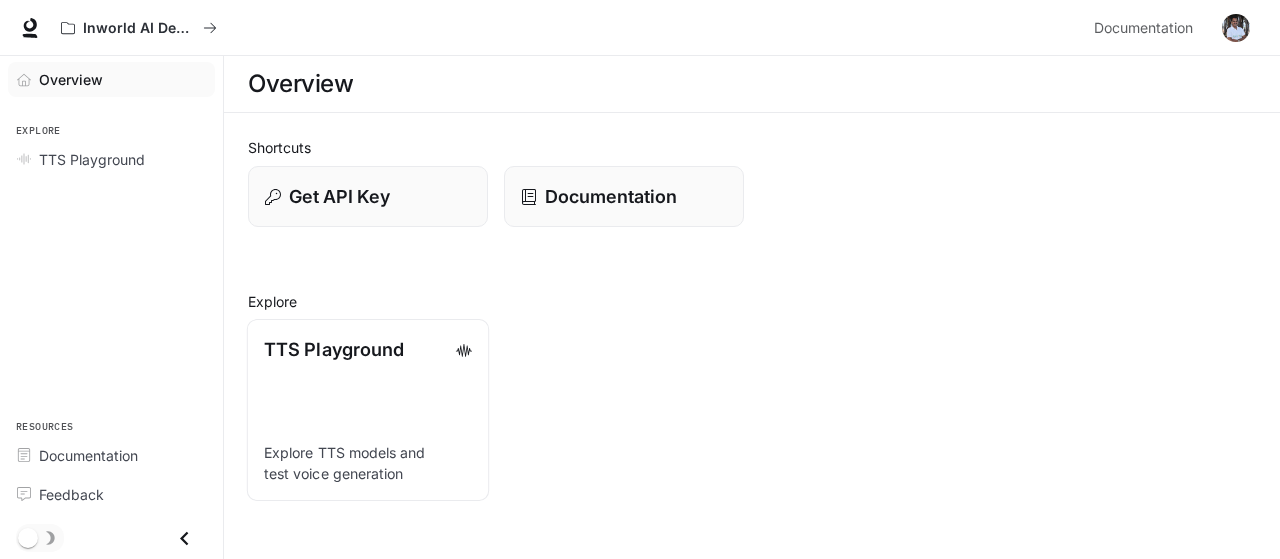 click on "Explore TTS models and test voice generation" at bounding box center (368, 463) 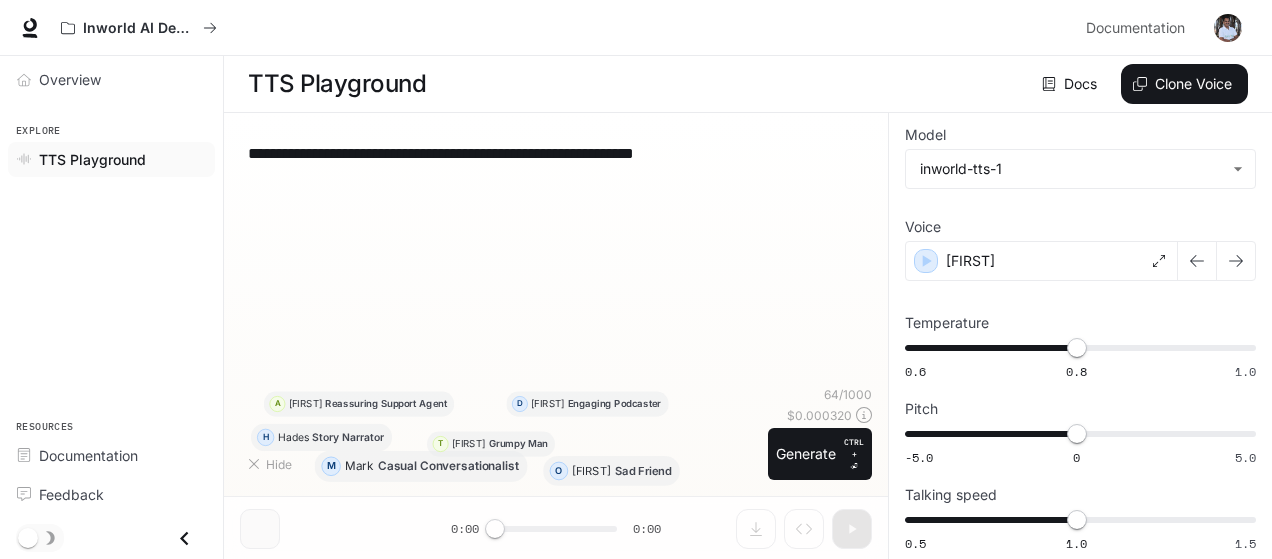 type on "**********" 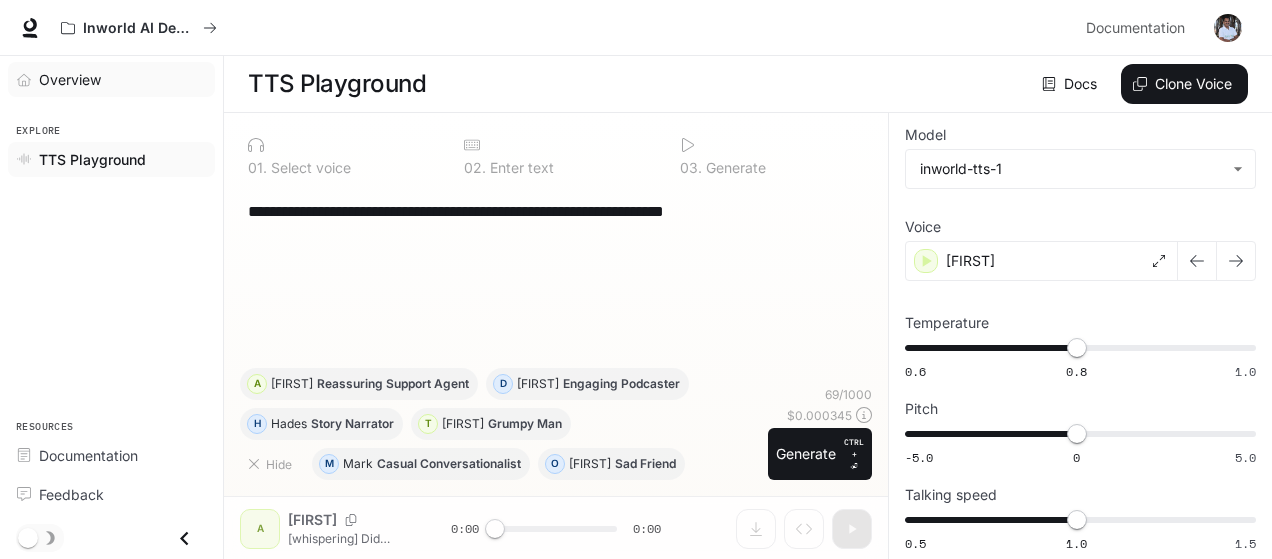 click on "Overview" at bounding box center (122, 79) 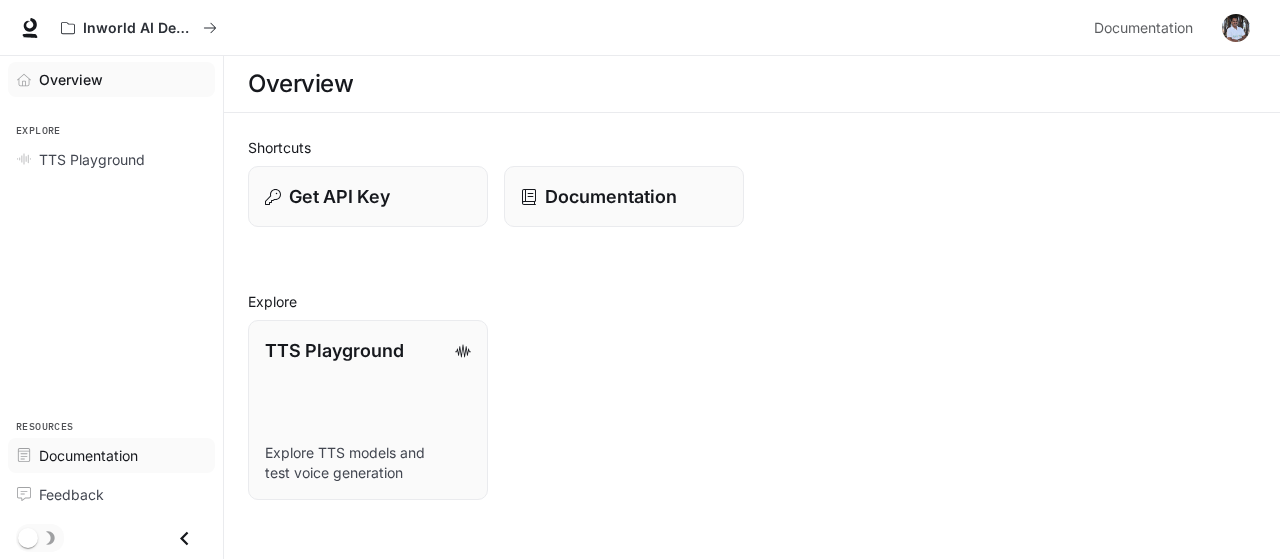 click on "Documentation" at bounding box center [88, 455] 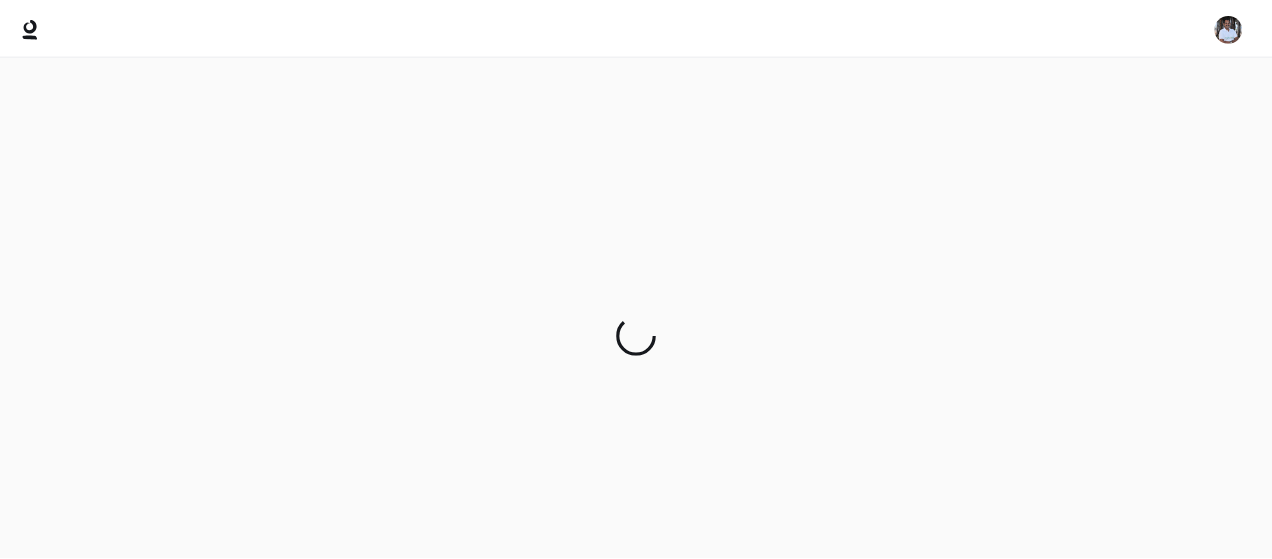 scroll, scrollTop: 0, scrollLeft: 0, axis: both 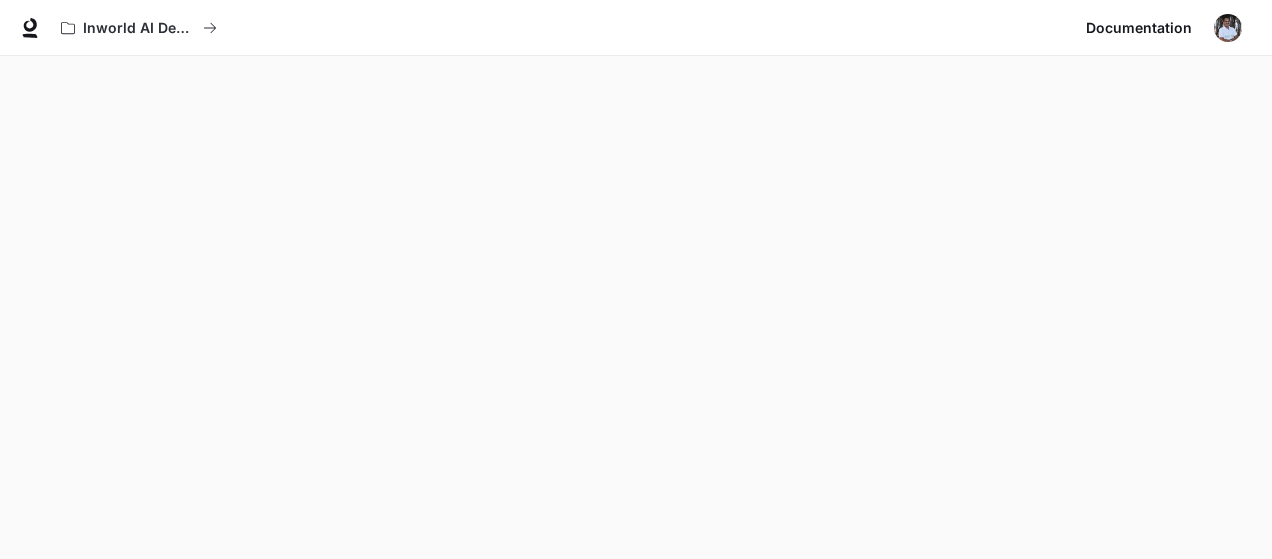 click at bounding box center (1228, 28) 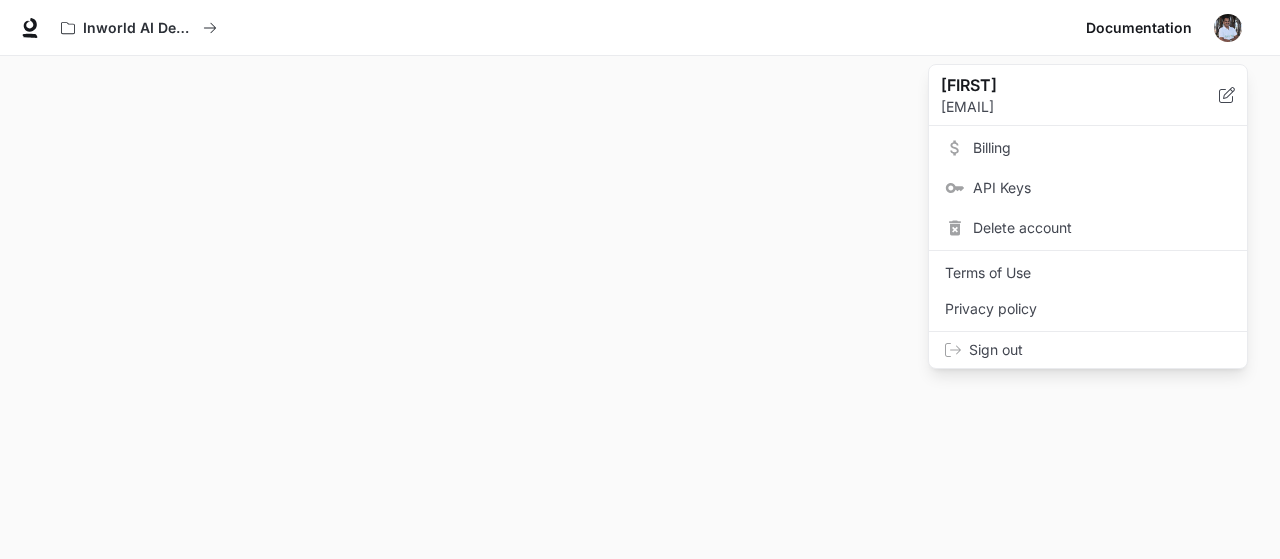 click on "Sign out" at bounding box center (1100, 350) 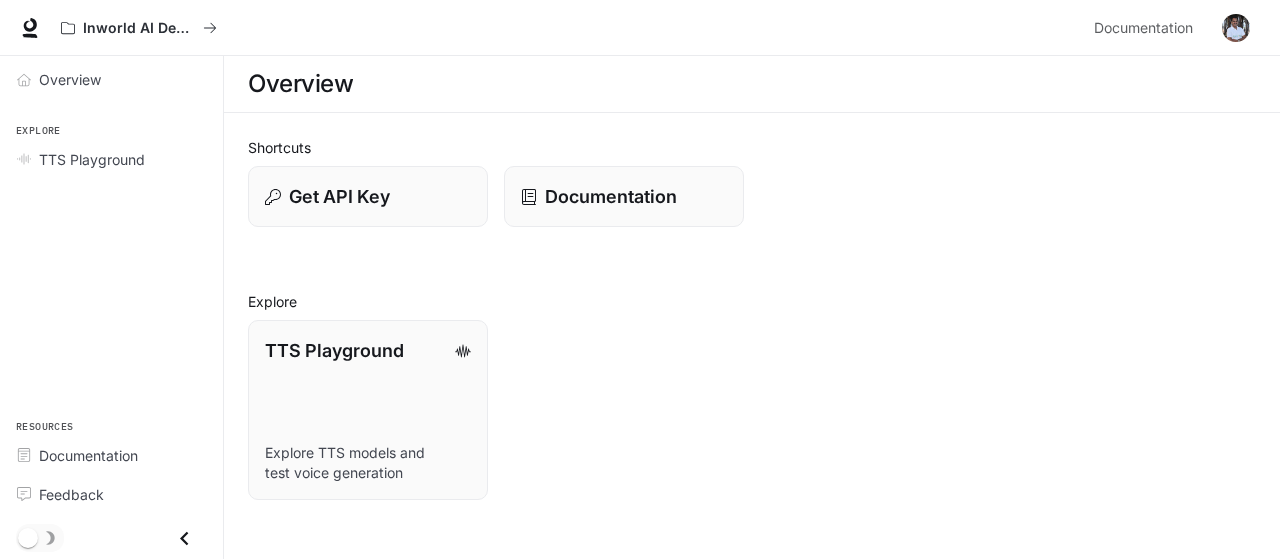 scroll, scrollTop: 0, scrollLeft: 0, axis: both 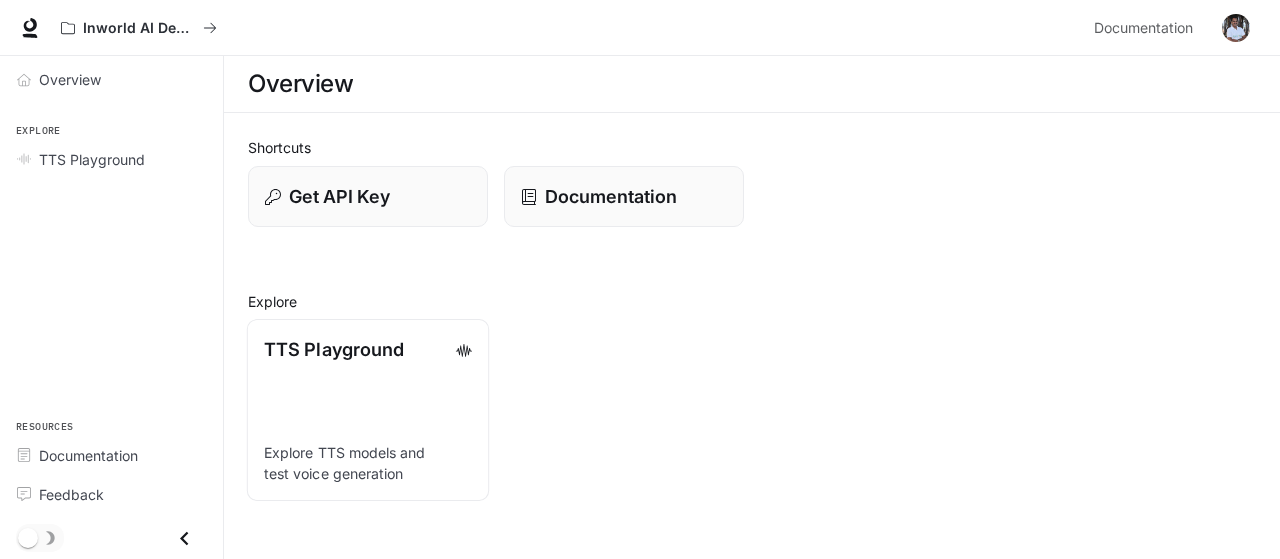 click on "TTS Playground" at bounding box center (334, 349) 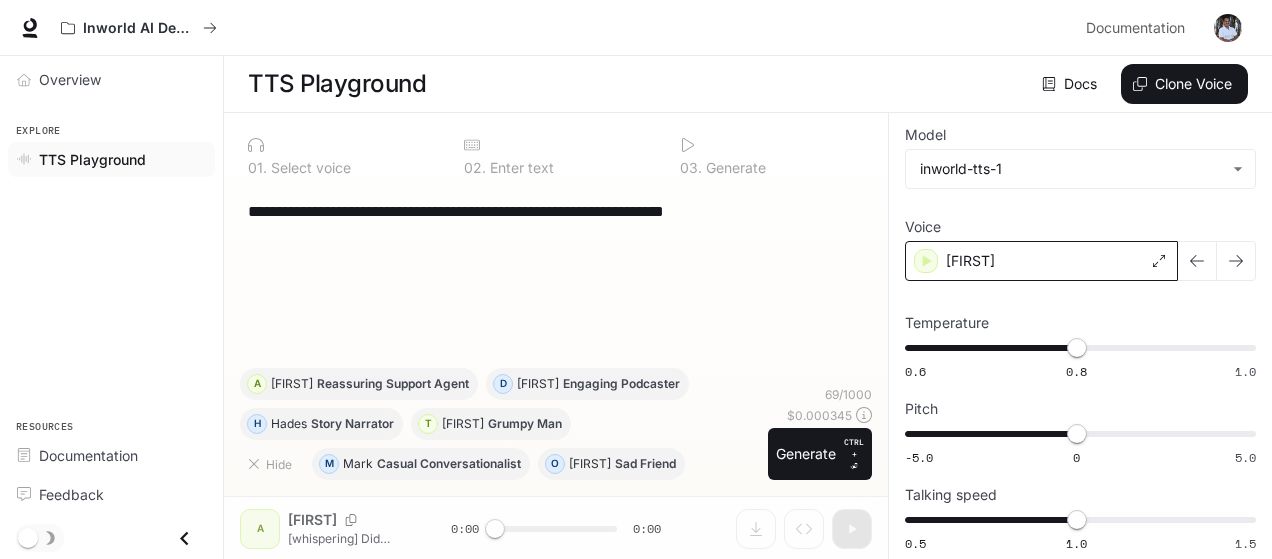 click on "[FIRST]" at bounding box center [970, 261] 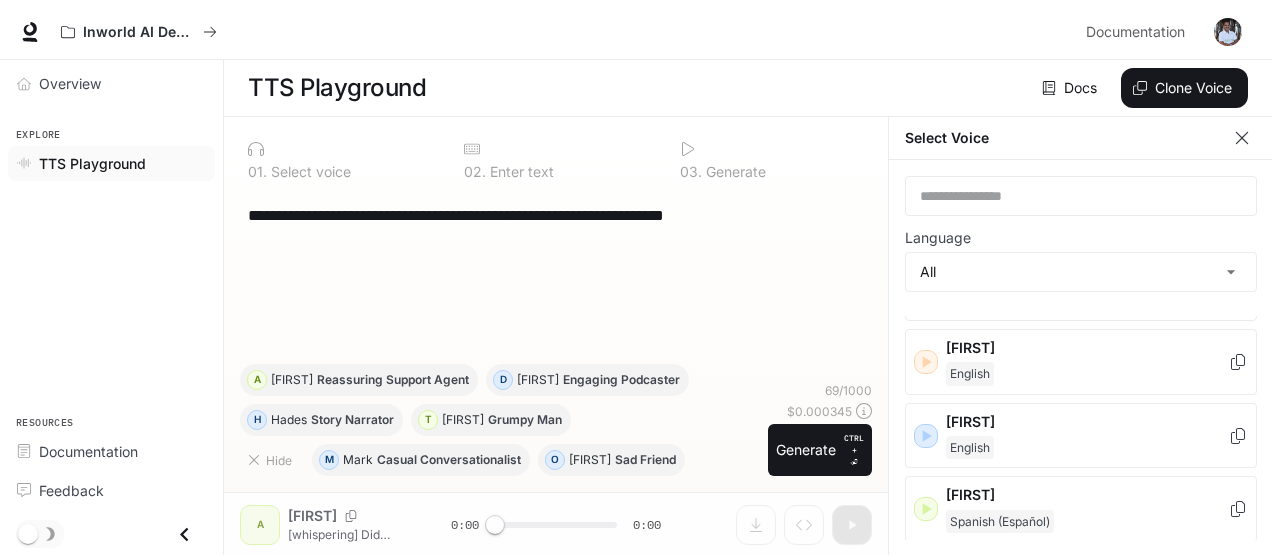 scroll, scrollTop: 396, scrollLeft: 0, axis: vertical 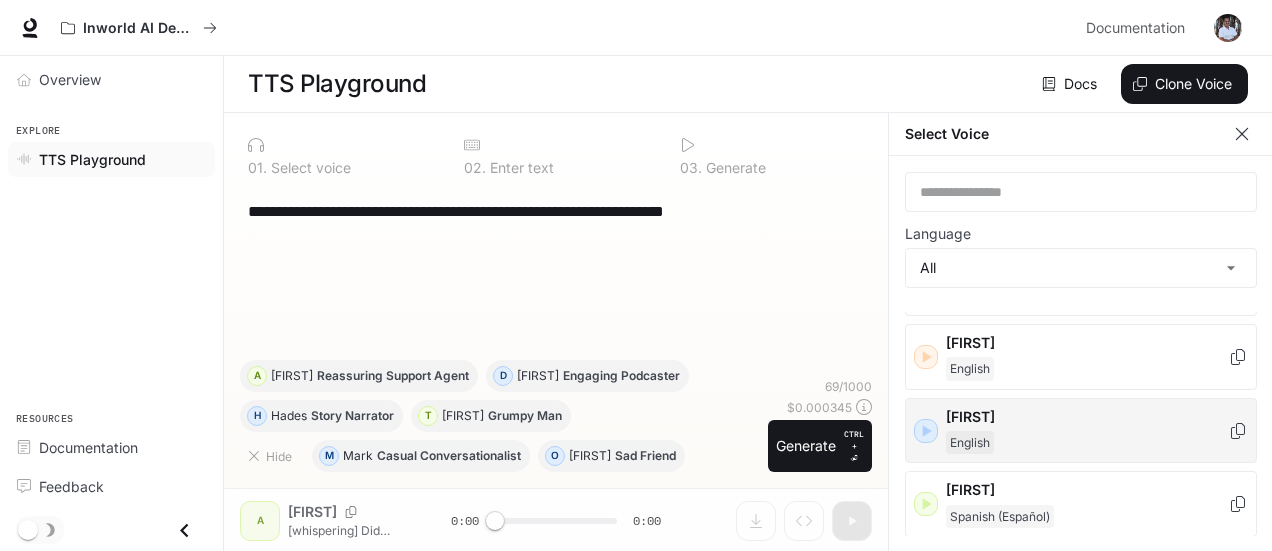 click on "English" at bounding box center [1087, 443] 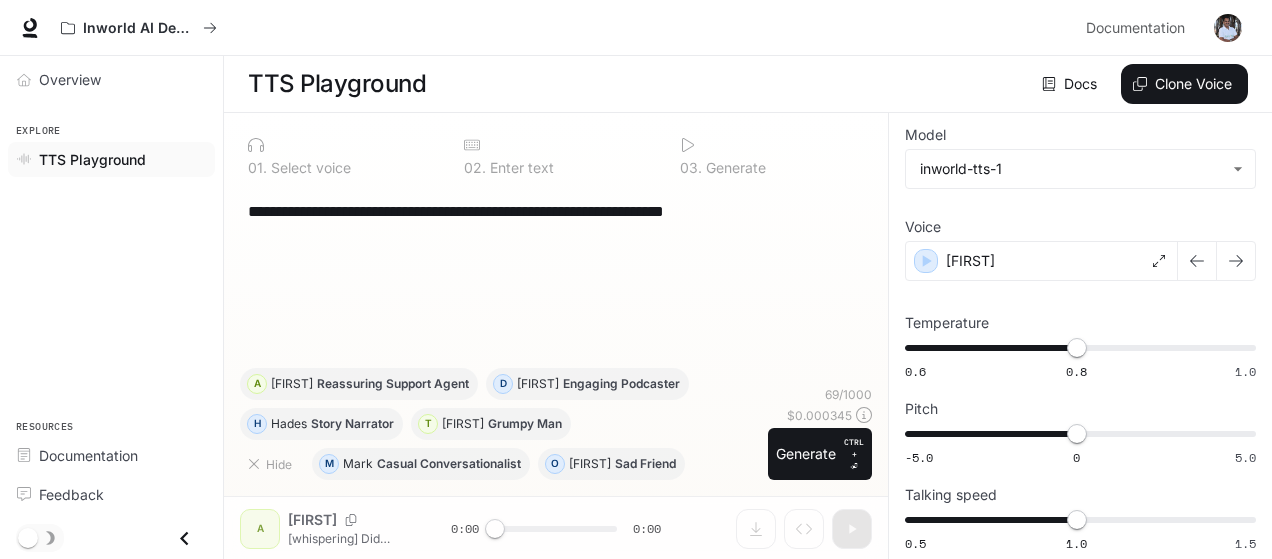 click on "**********" at bounding box center [556, 277] 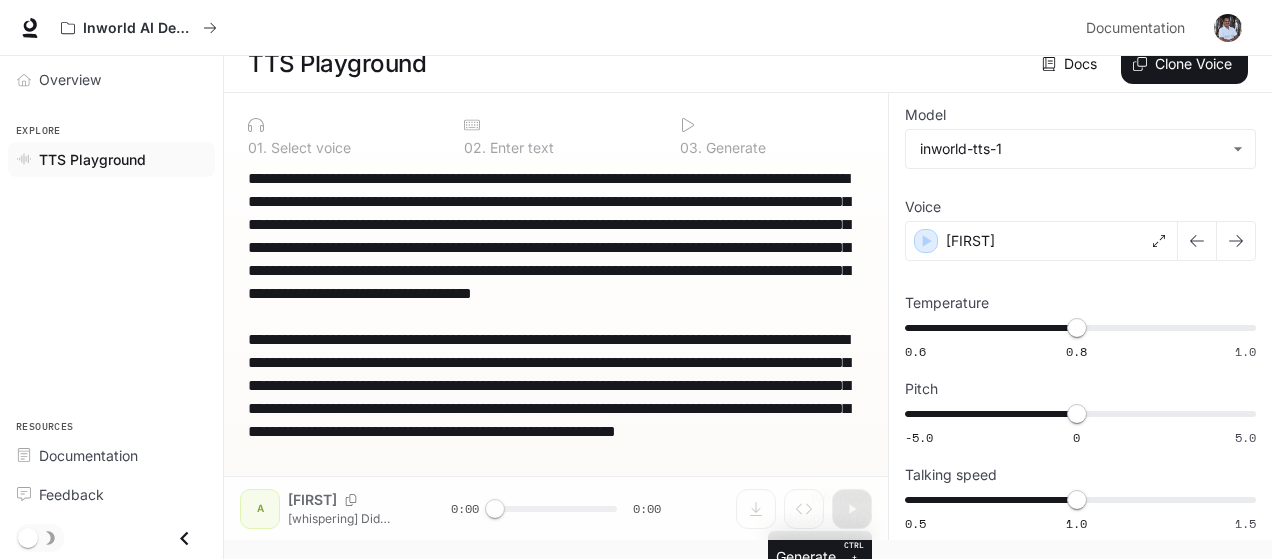 scroll, scrollTop: 43, scrollLeft: 0, axis: vertical 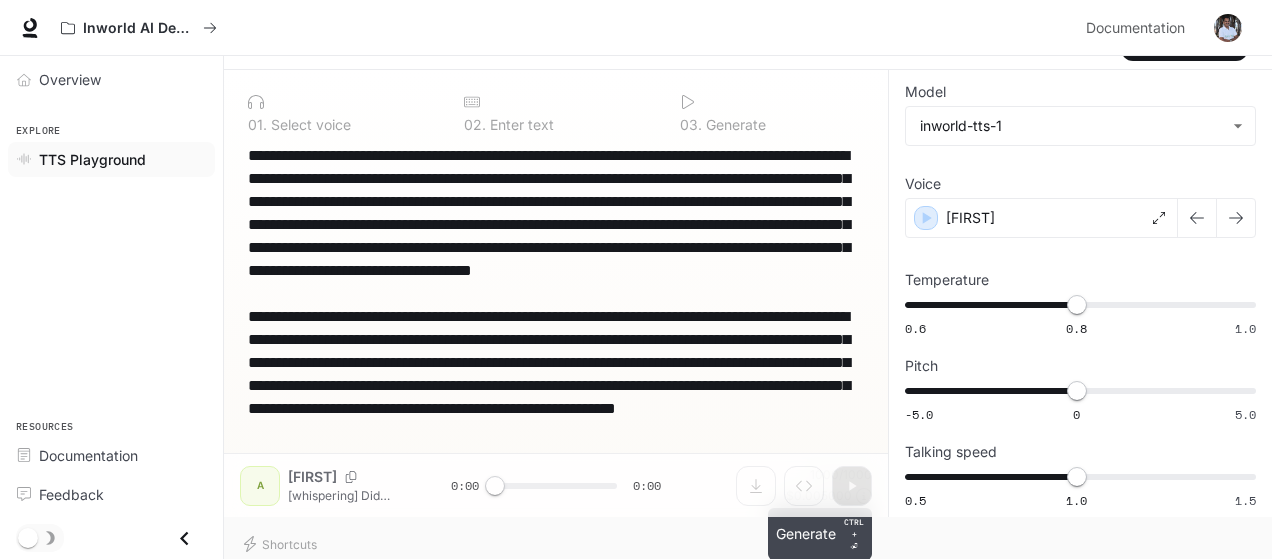 type on "**********" 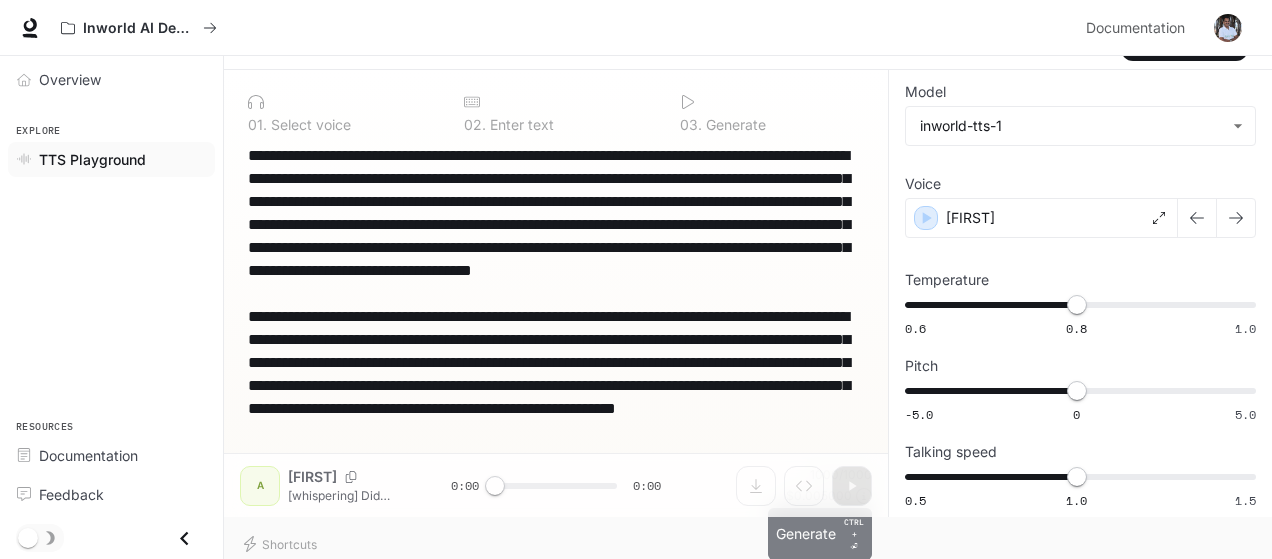 click on "Generate CTRL +  ⏎" at bounding box center [820, 534] 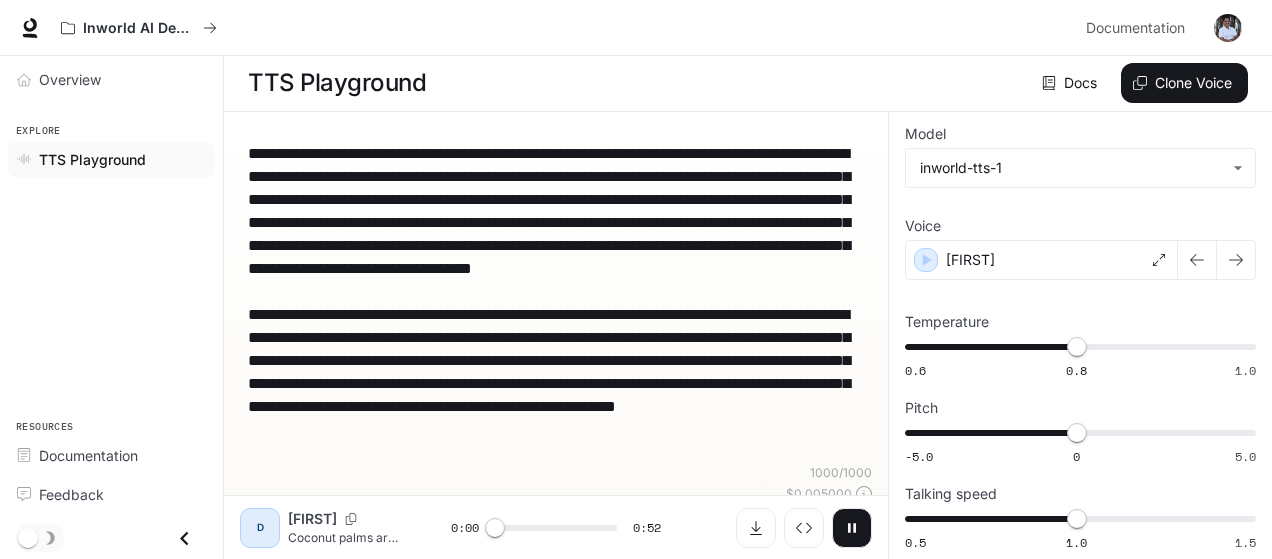 scroll, scrollTop: 0, scrollLeft: 0, axis: both 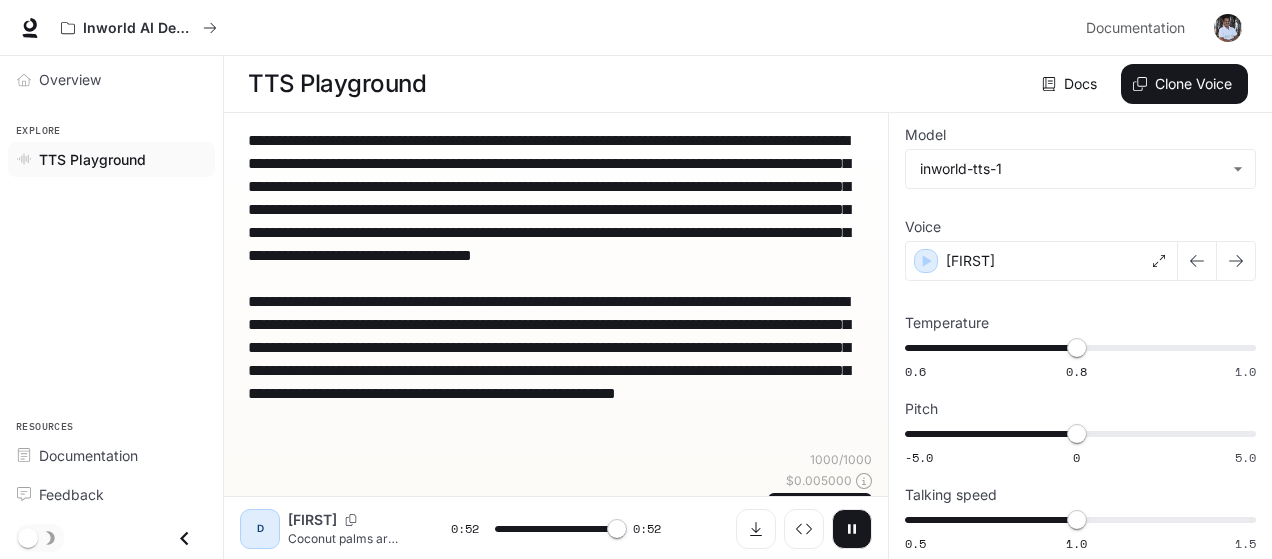 type on "*" 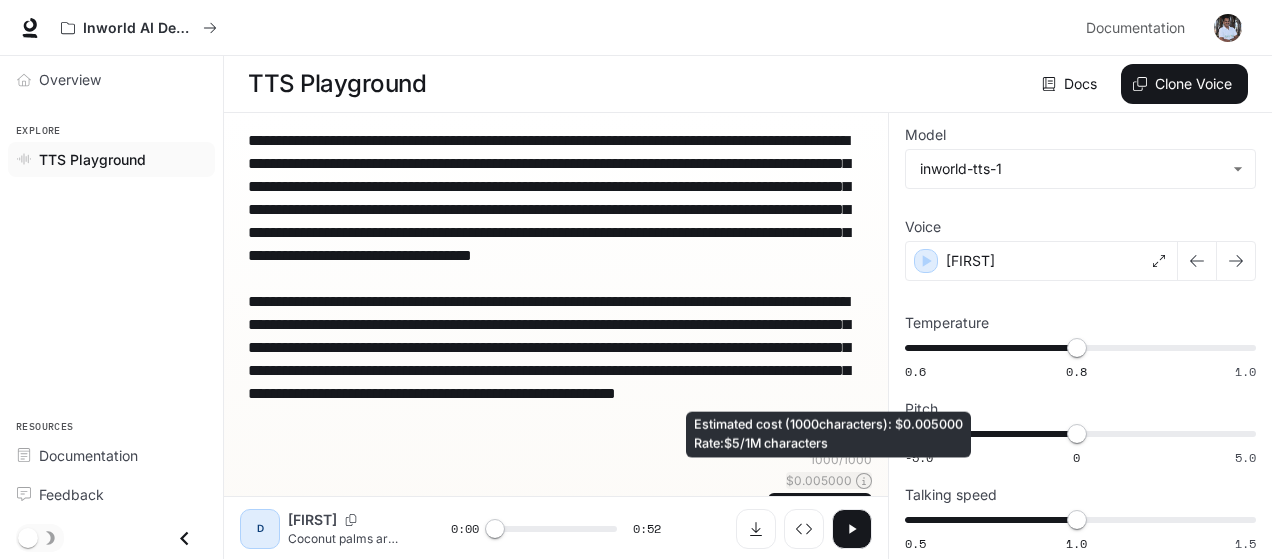 click 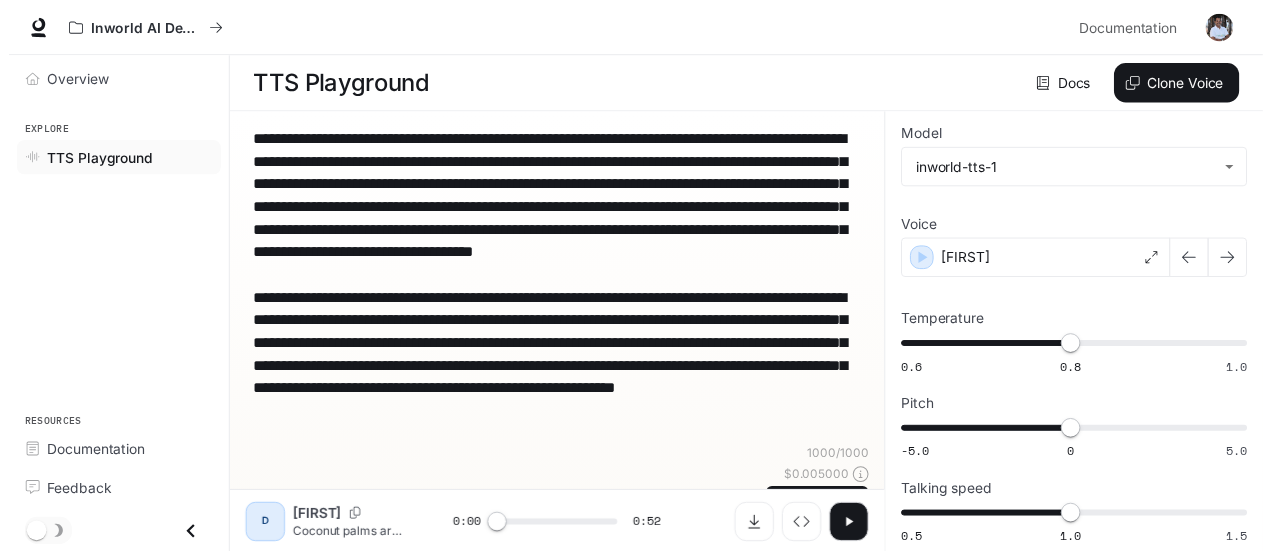 scroll, scrollTop: 0, scrollLeft: 0, axis: both 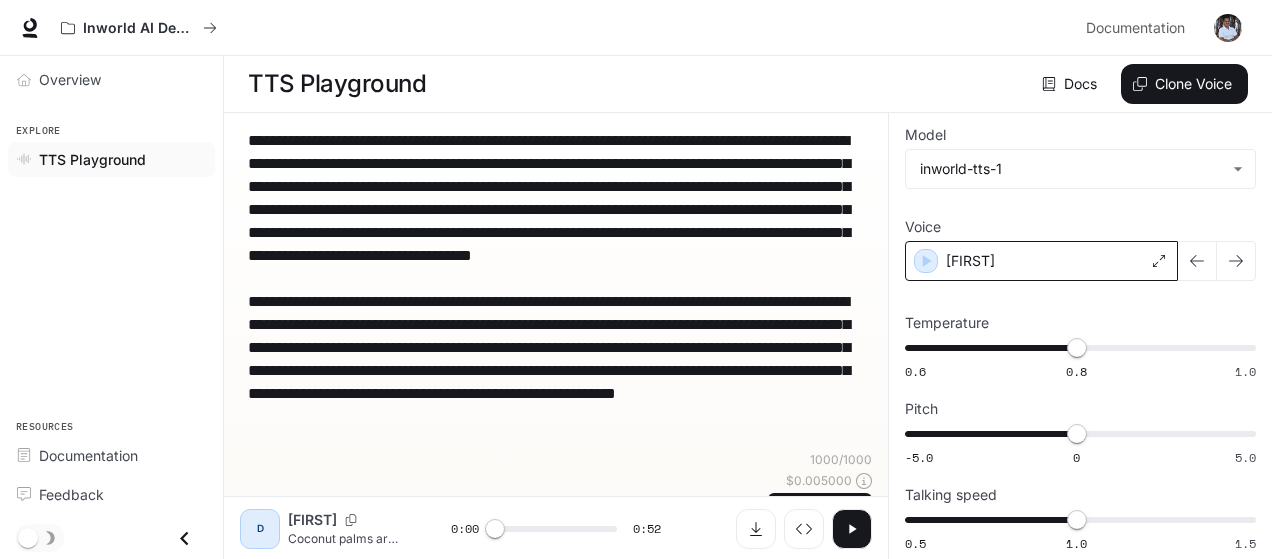 click on "[FIRST]" at bounding box center [970, 261] 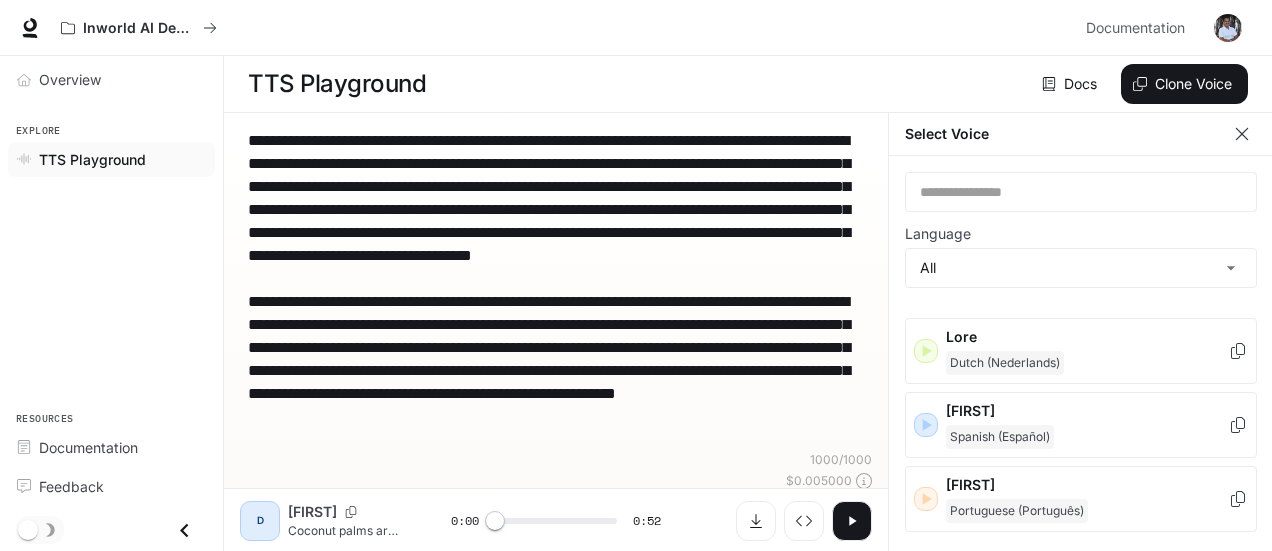 scroll, scrollTop: 1810, scrollLeft: 0, axis: vertical 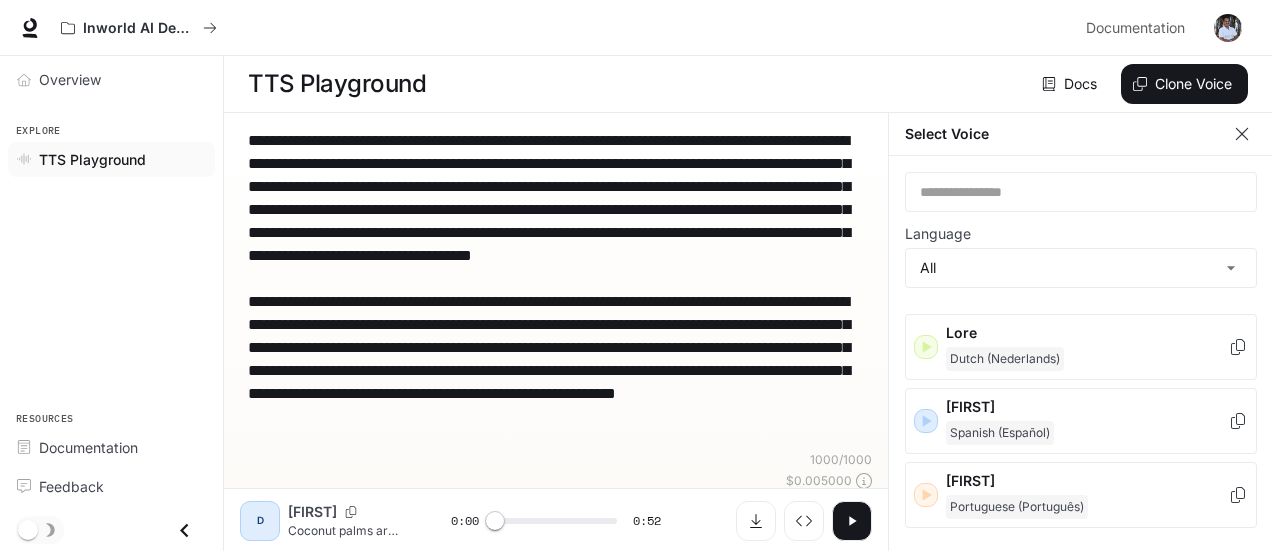 click on "**********" at bounding box center [556, 290] 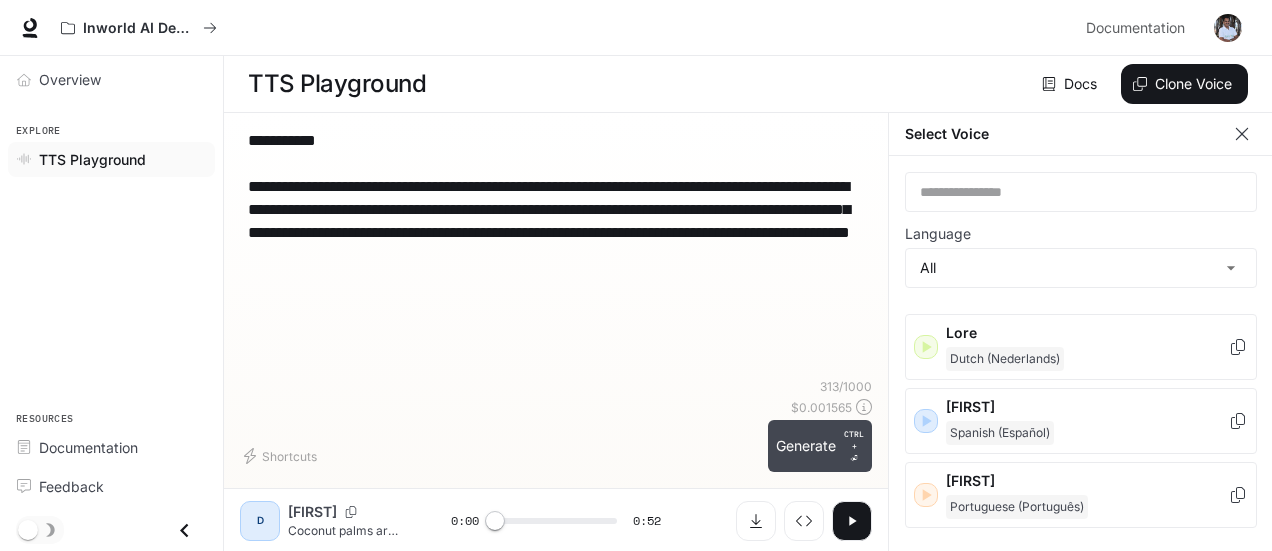 type on "**********" 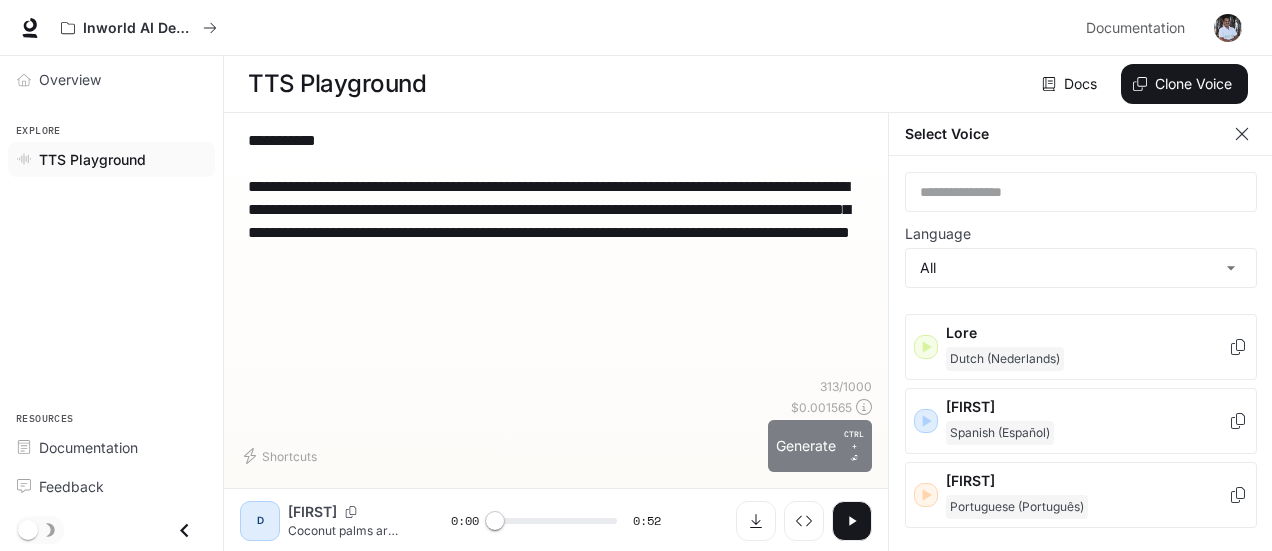 click on "Generate CTRL +  ⏎" at bounding box center (820, 446) 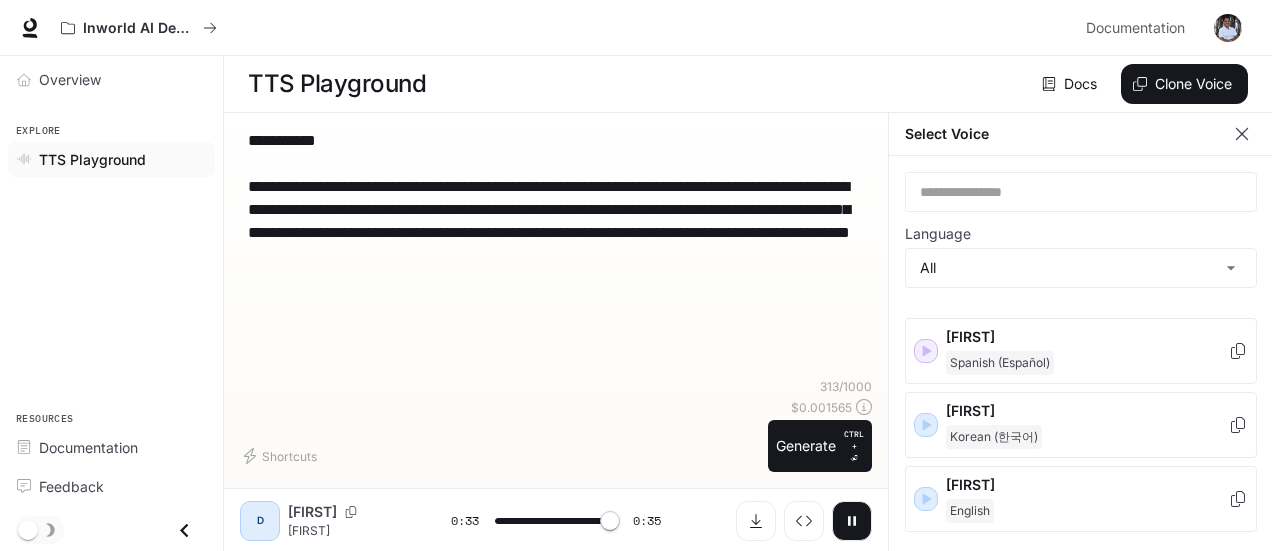 scroll, scrollTop: 2191, scrollLeft: 0, axis: vertical 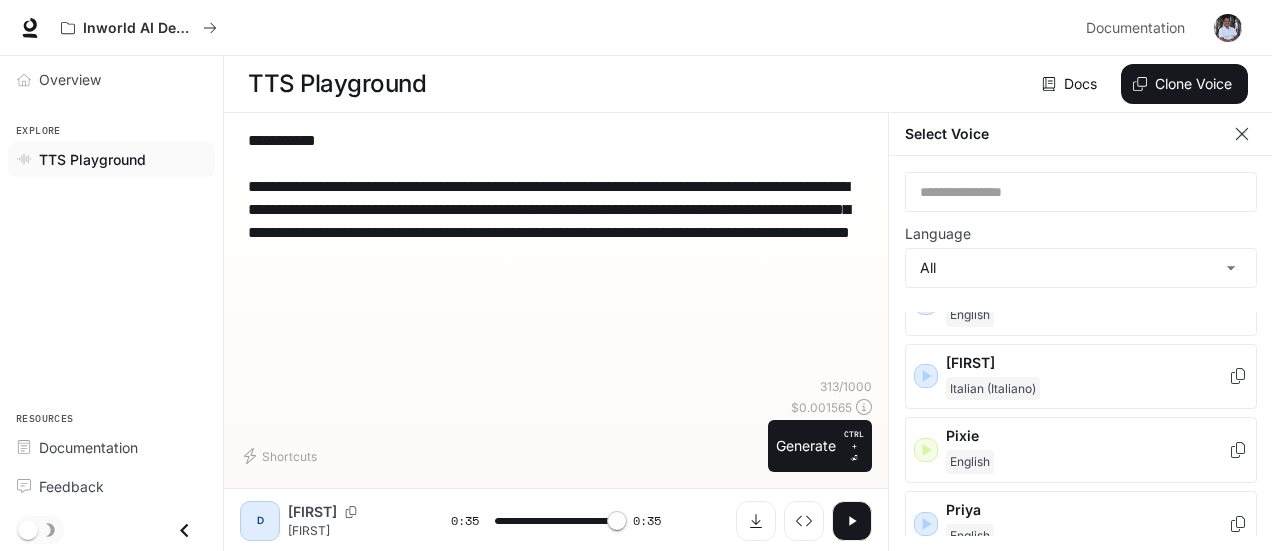 type on "*" 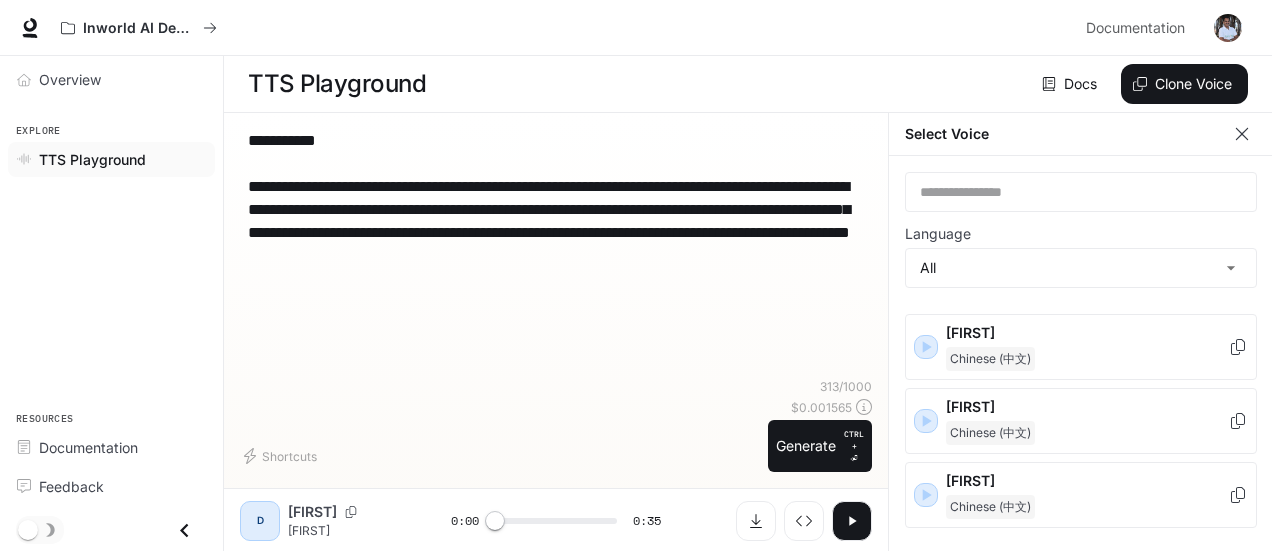 scroll, scrollTop: 3460, scrollLeft: 0, axis: vertical 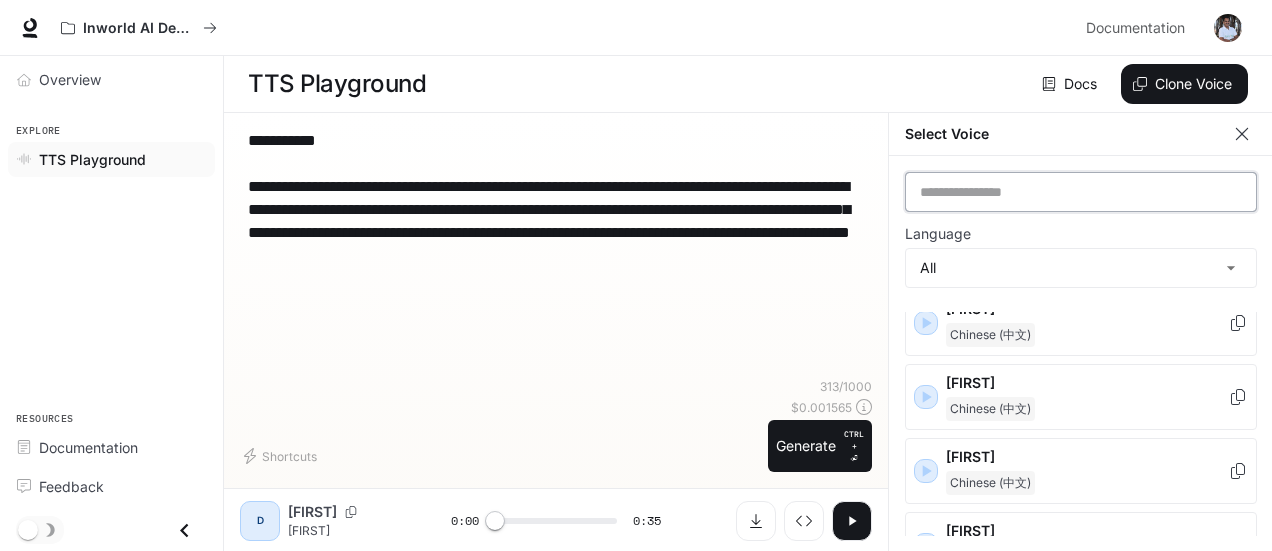 click at bounding box center (1081, 192) 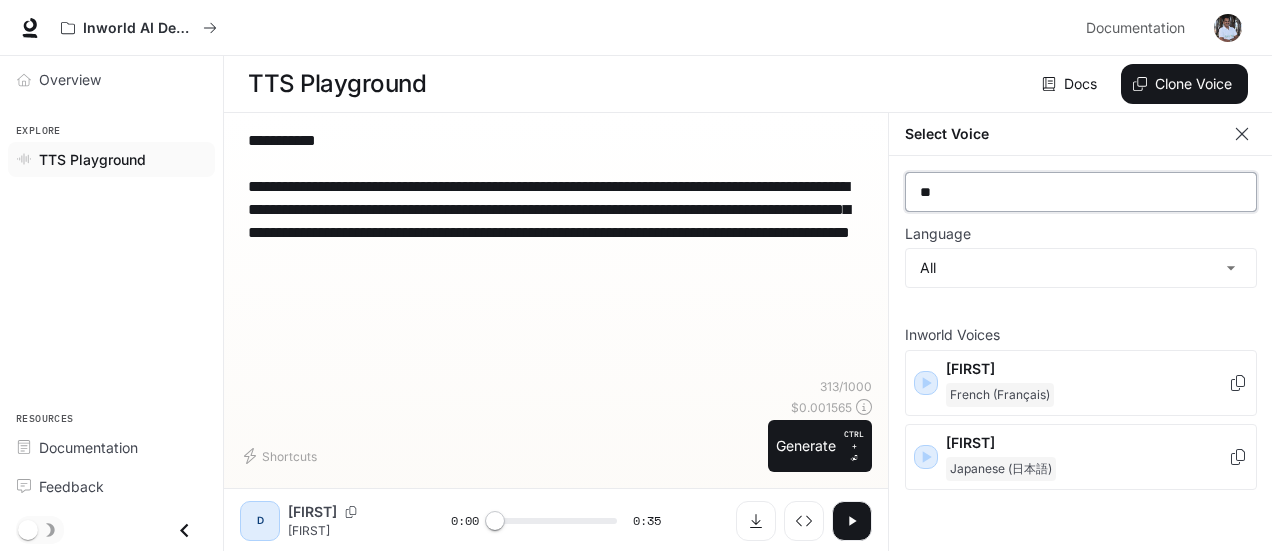 scroll, scrollTop: 0, scrollLeft: 0, axis: both 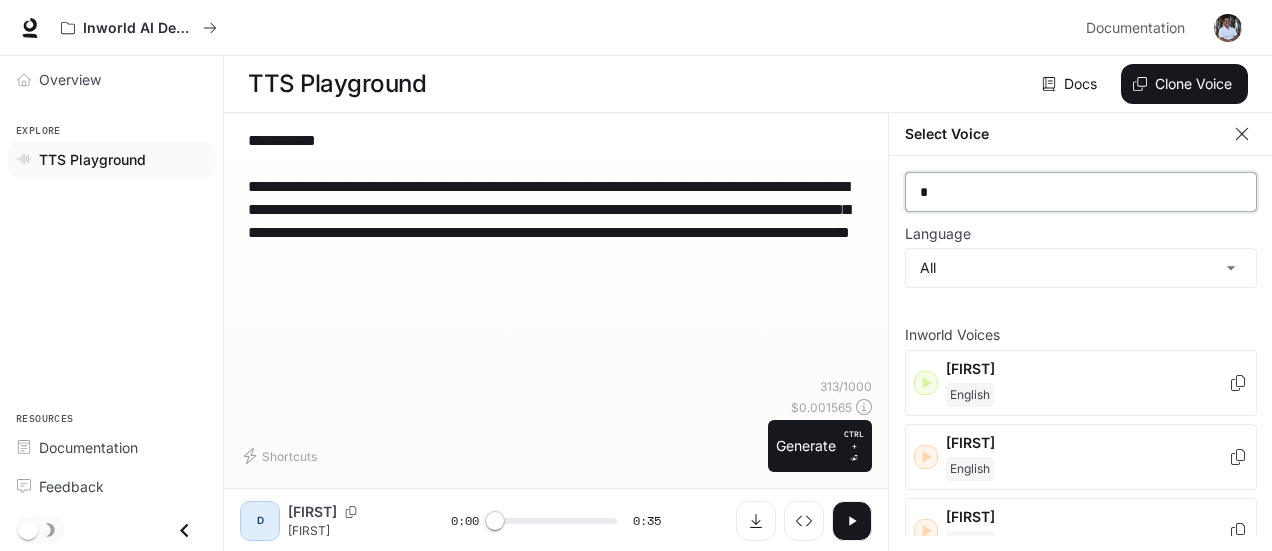 type 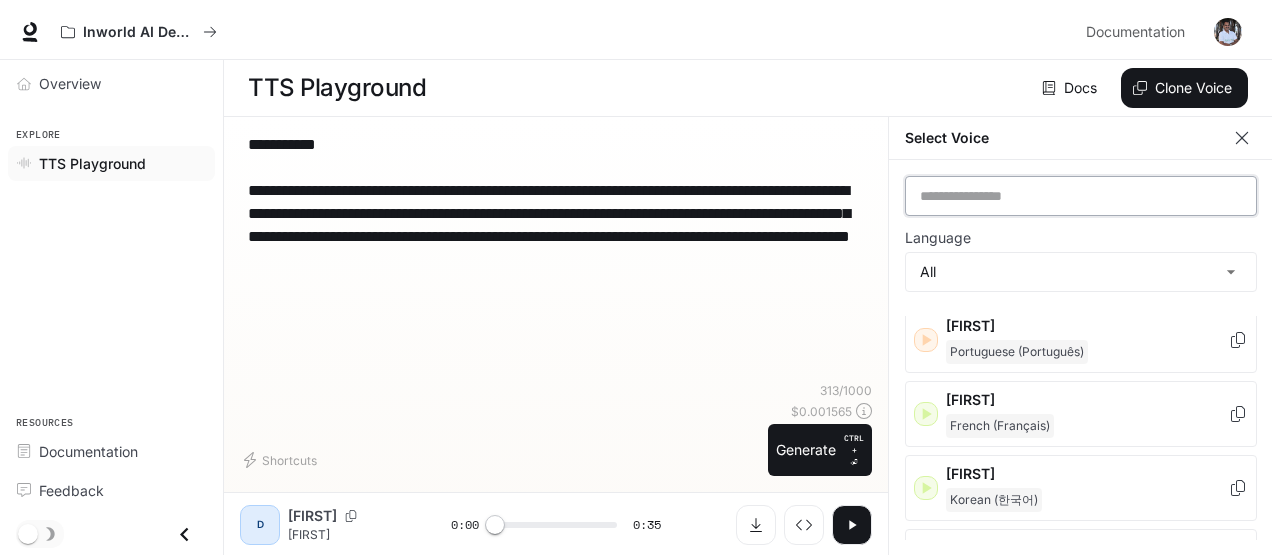 scroll, scrollTop: 0, scrollLeft: 0, axis: both 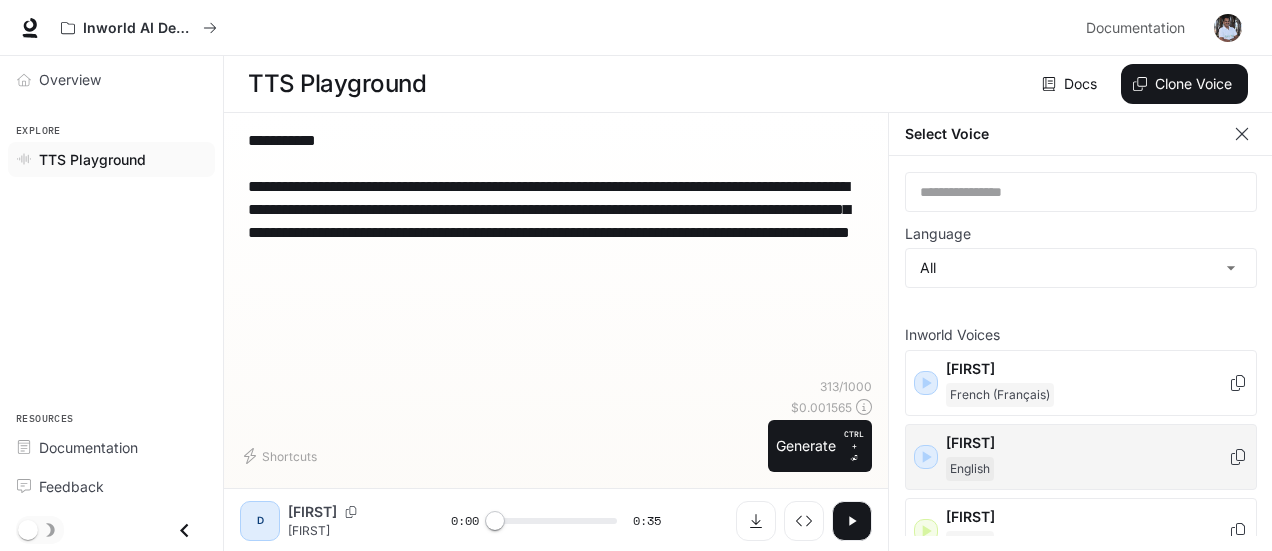 click on "[FIRST]" at bounding box center [1087, 443] 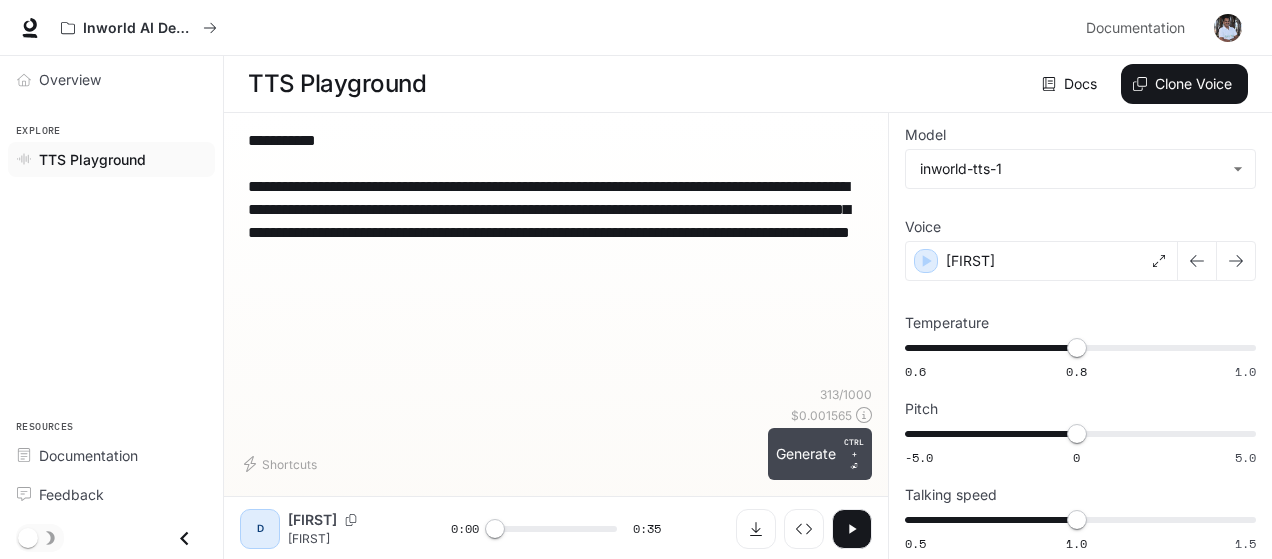 click on "Generate CTRL +  ⏎" at bounding box center (820, 454) 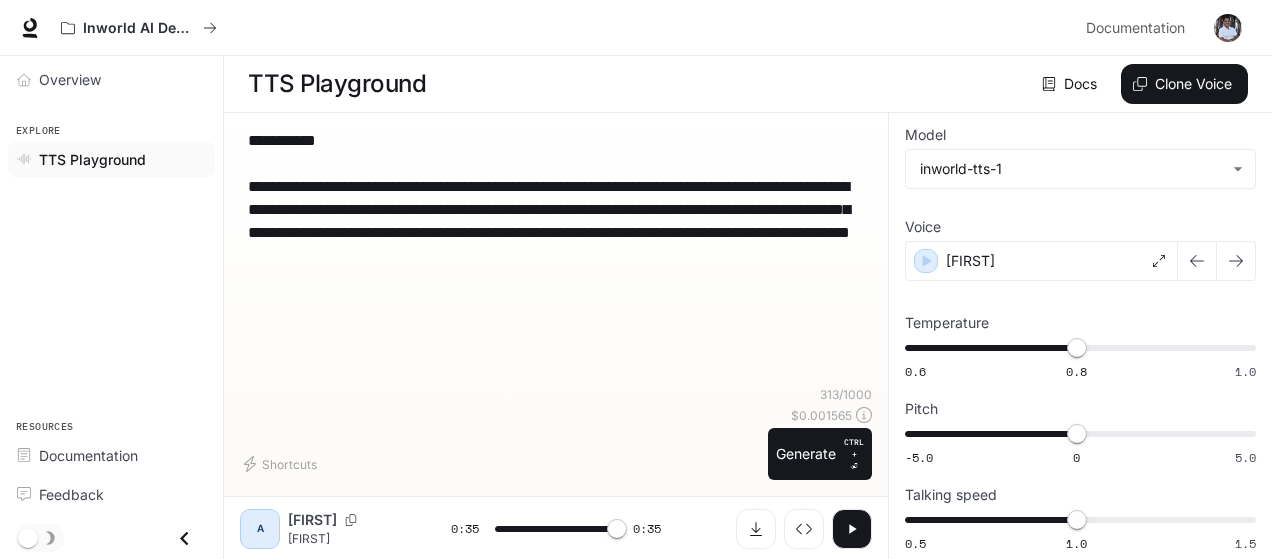 type on "*" 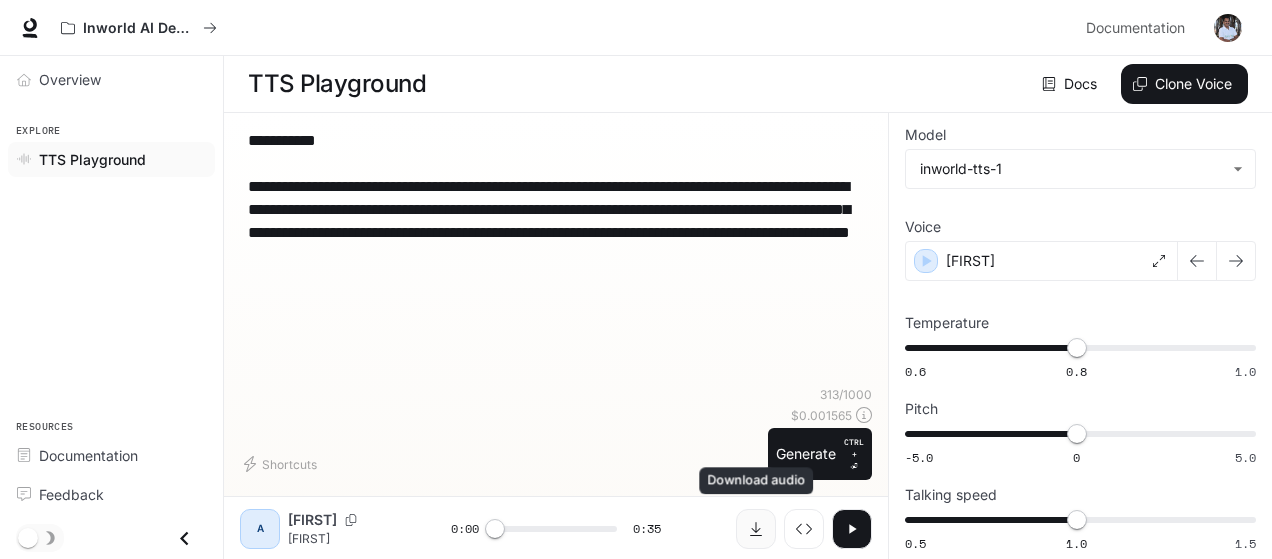 click 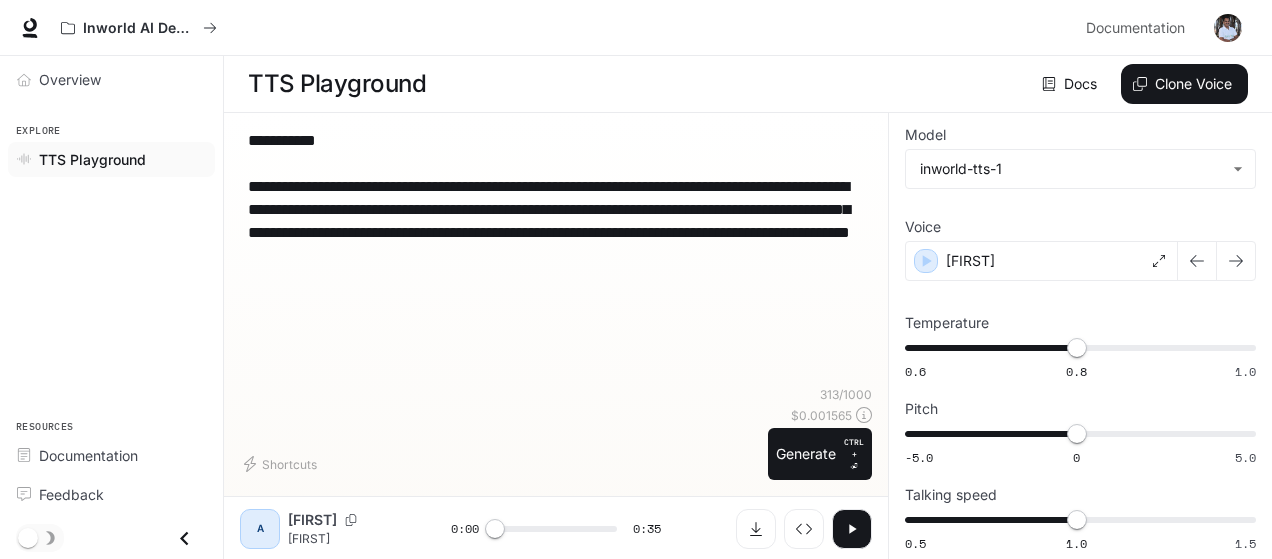 drag, startPoint x: 522, startPoint y: 256, endPoint x: 228, endPoint y: 133, distance: 318.69263 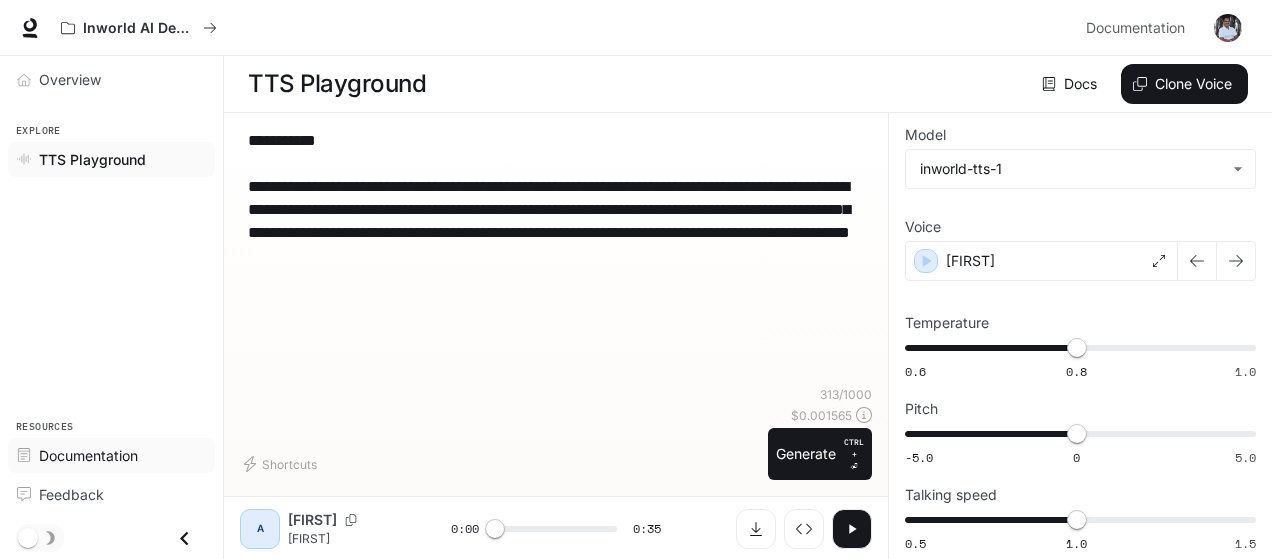 click on "Documentation" at bounding box center (88, 455) 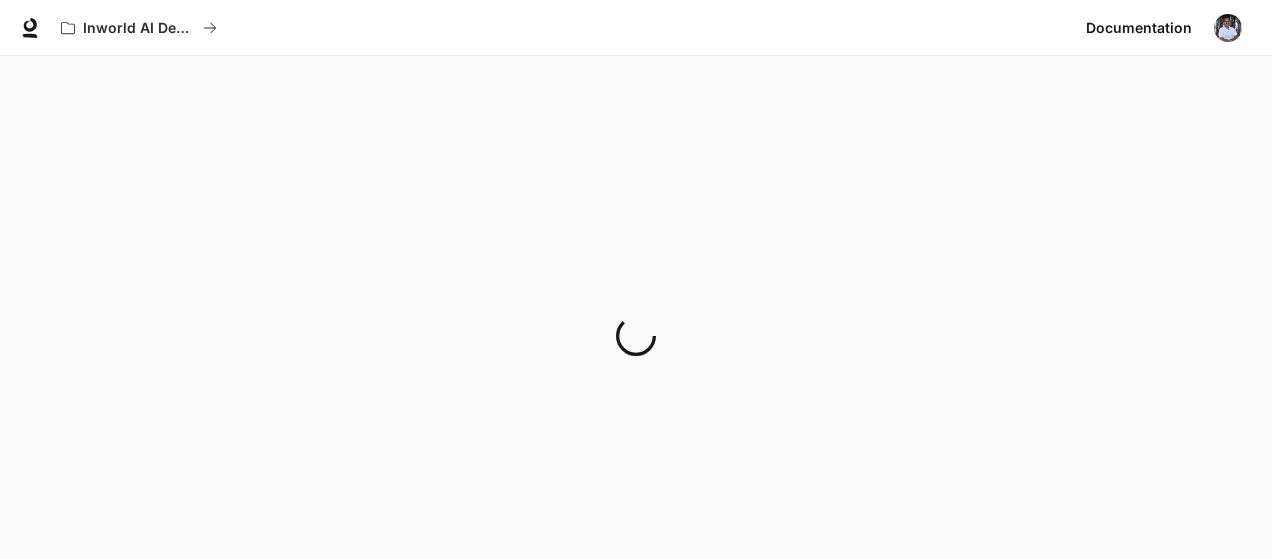 scroll, scrollTop: 0, scrollLeft: 0, axis: both 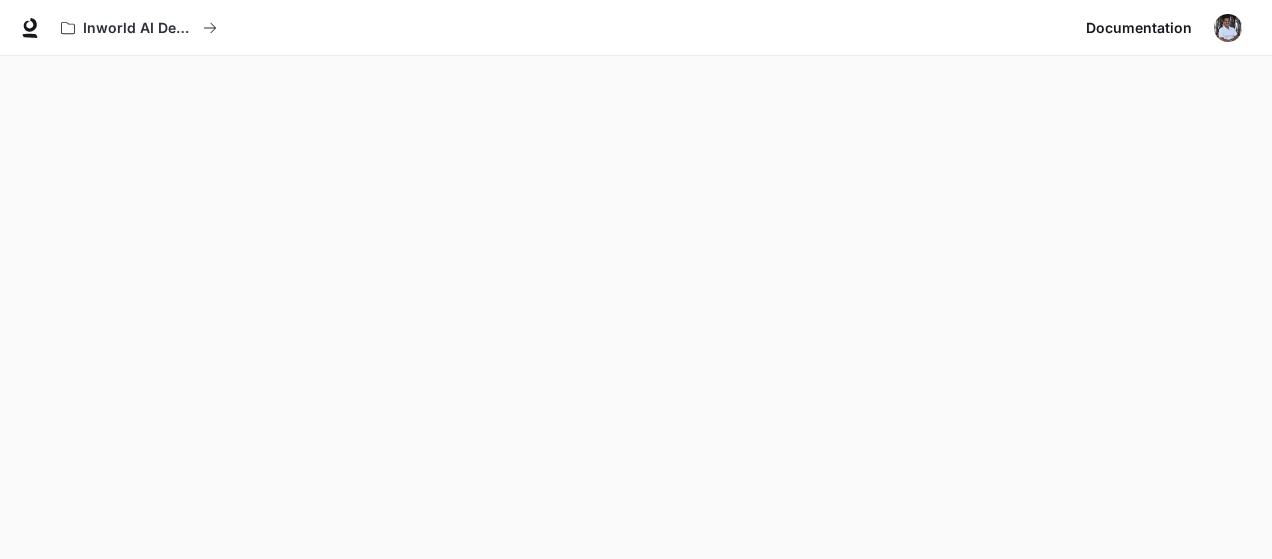 click on "Documentation" at bounding box center (1139, 28) 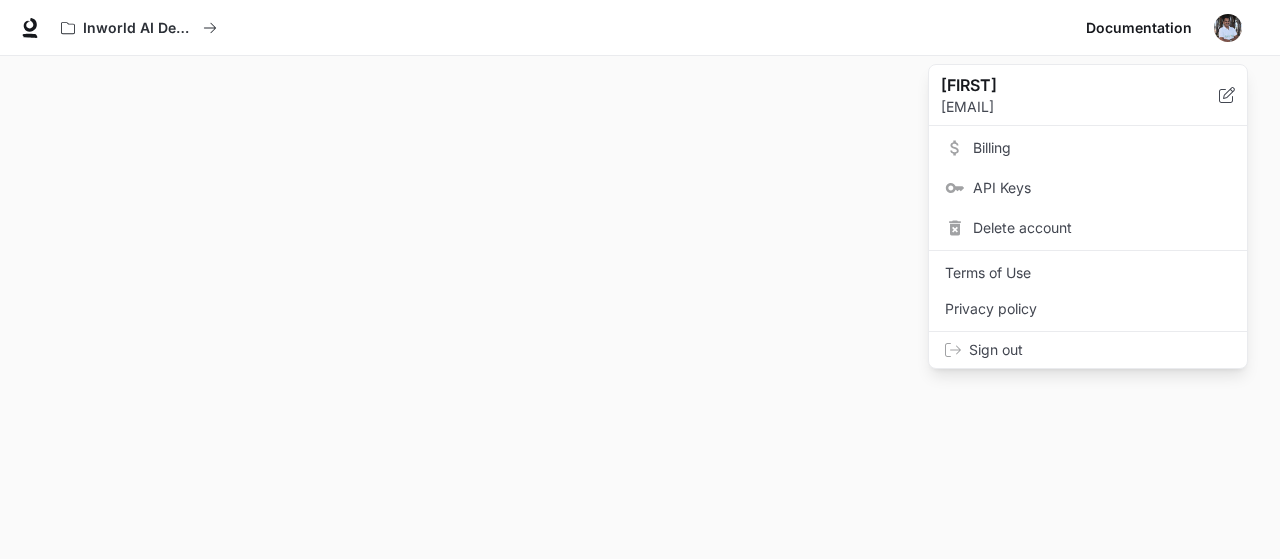 click at bounding box center [640, 279] 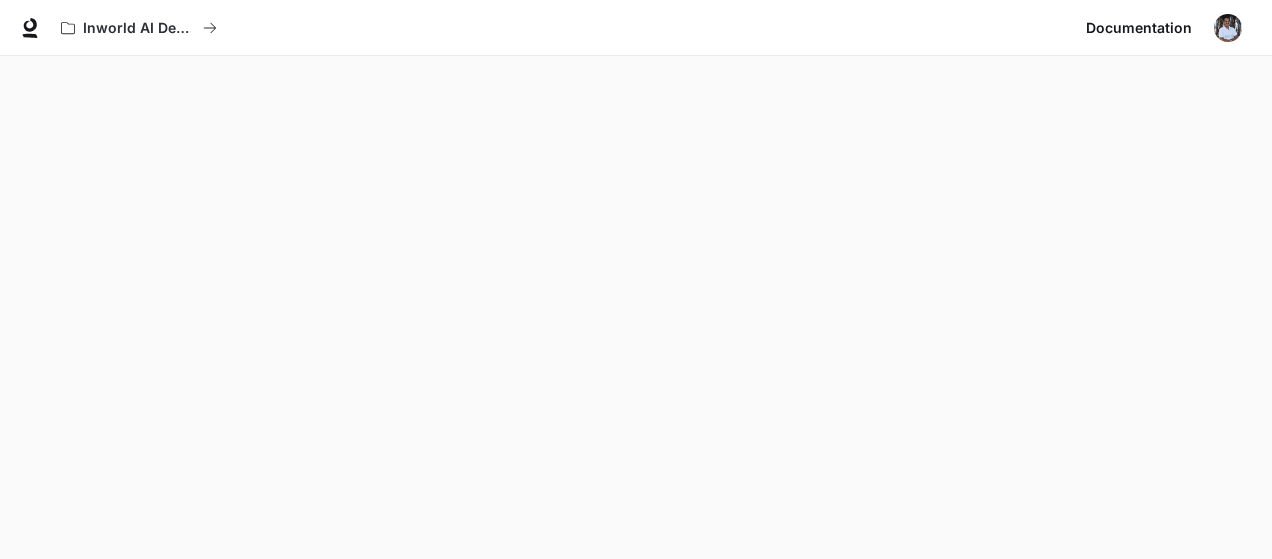 click on "Documentation" at bounding box center (1139, 28) 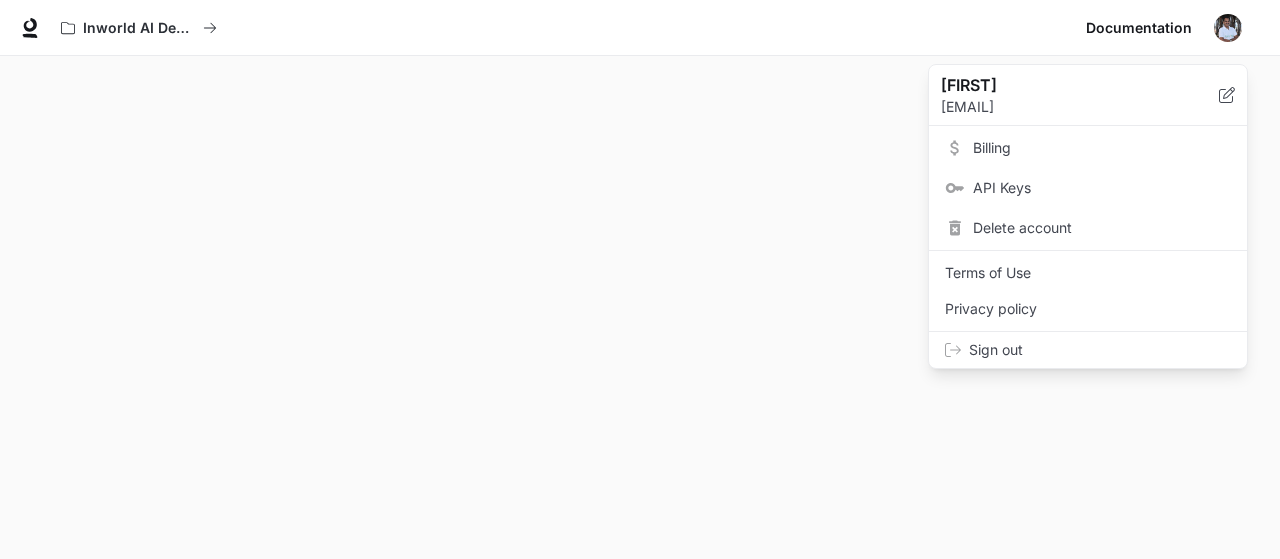 click on "Sign out" at bounding box center [1100, 350] 